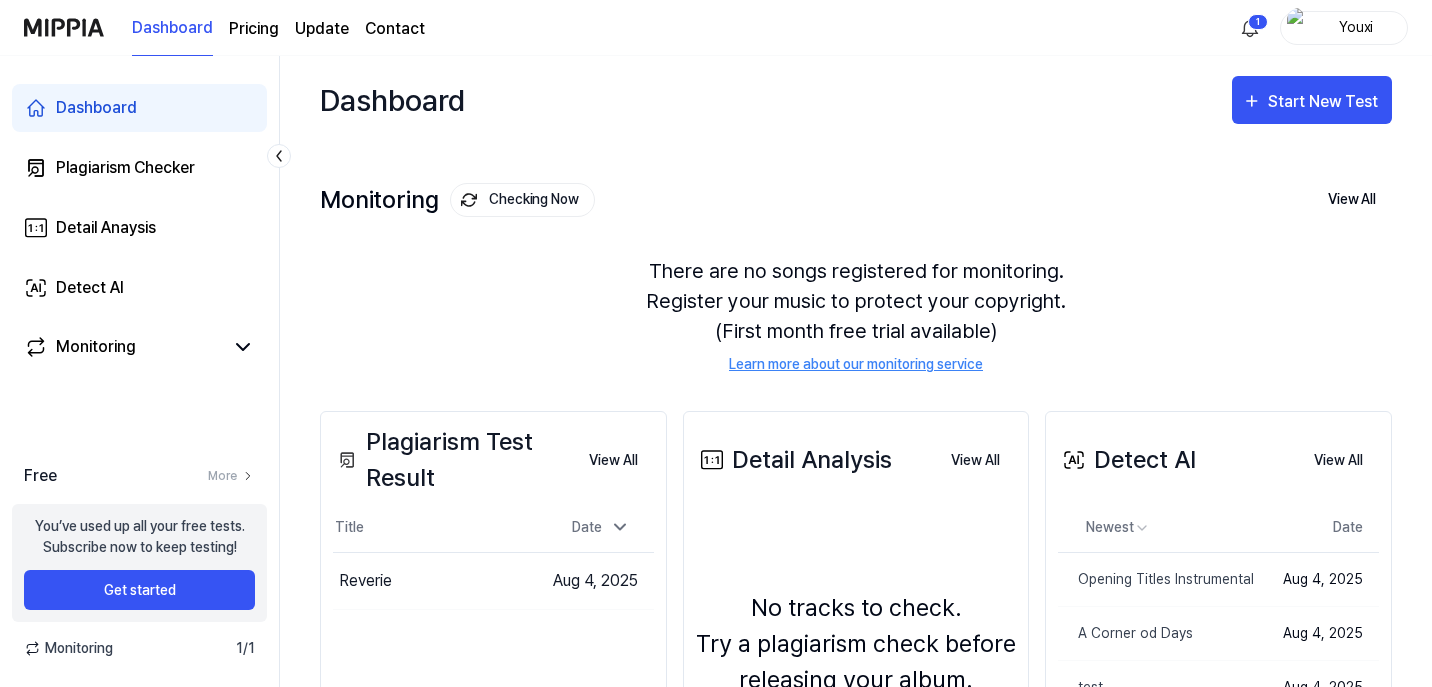 scroll, scrollTop: 0, scrollLeft: 0, axis: both 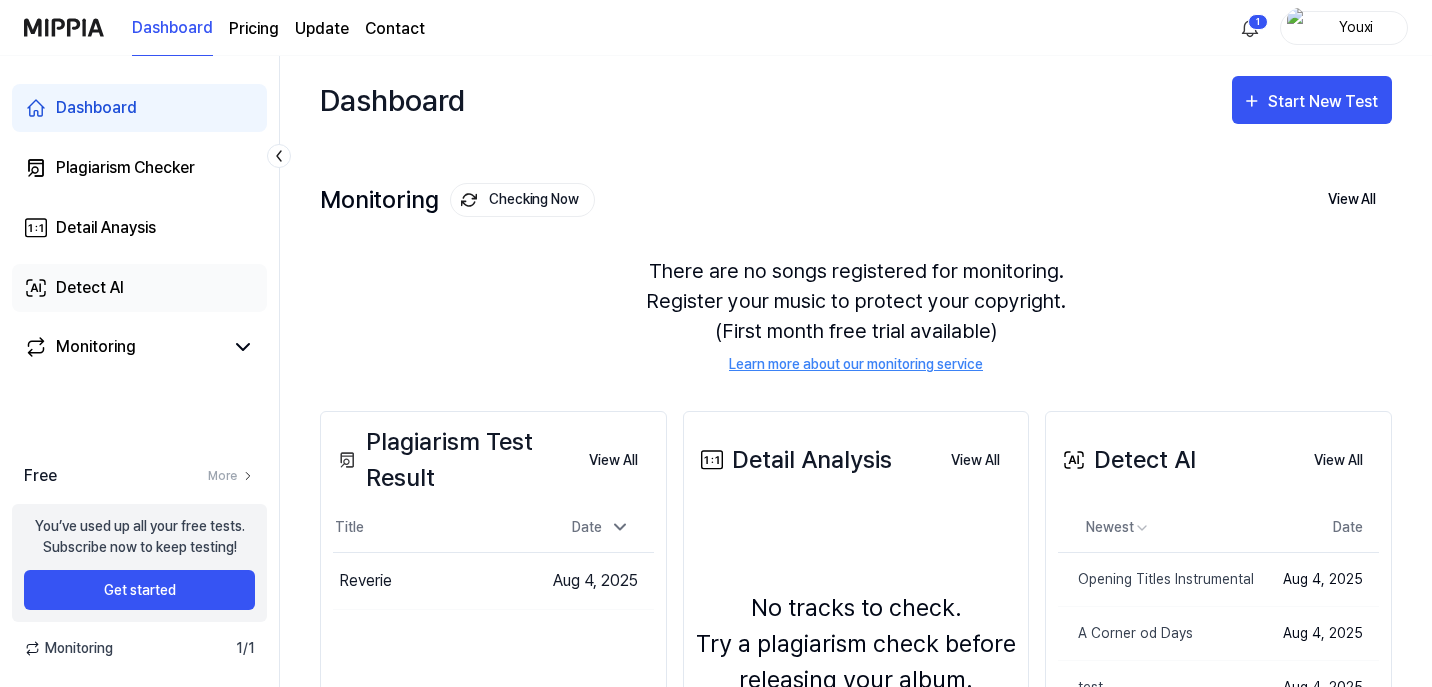 click on "Detect AI" at bounding box center [139, 288] 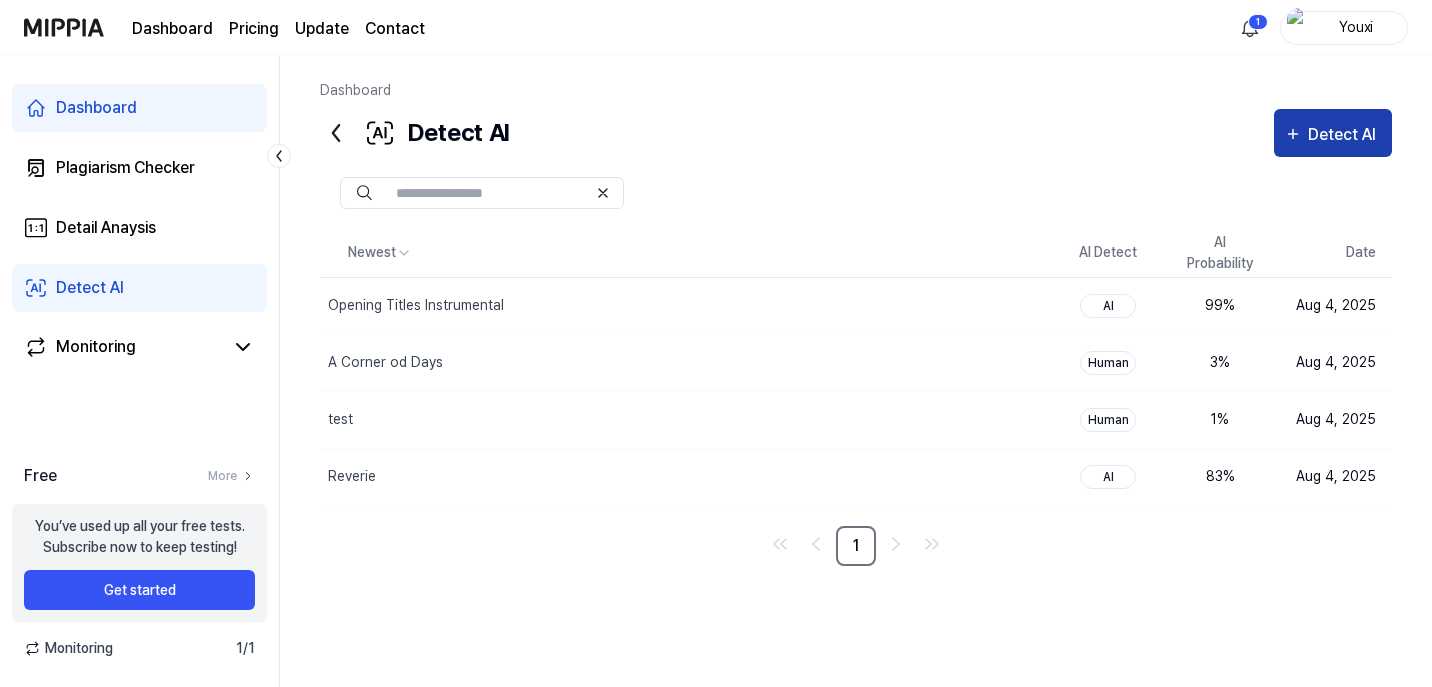 click on "Detect AI" at bounding box center [1333, 133] 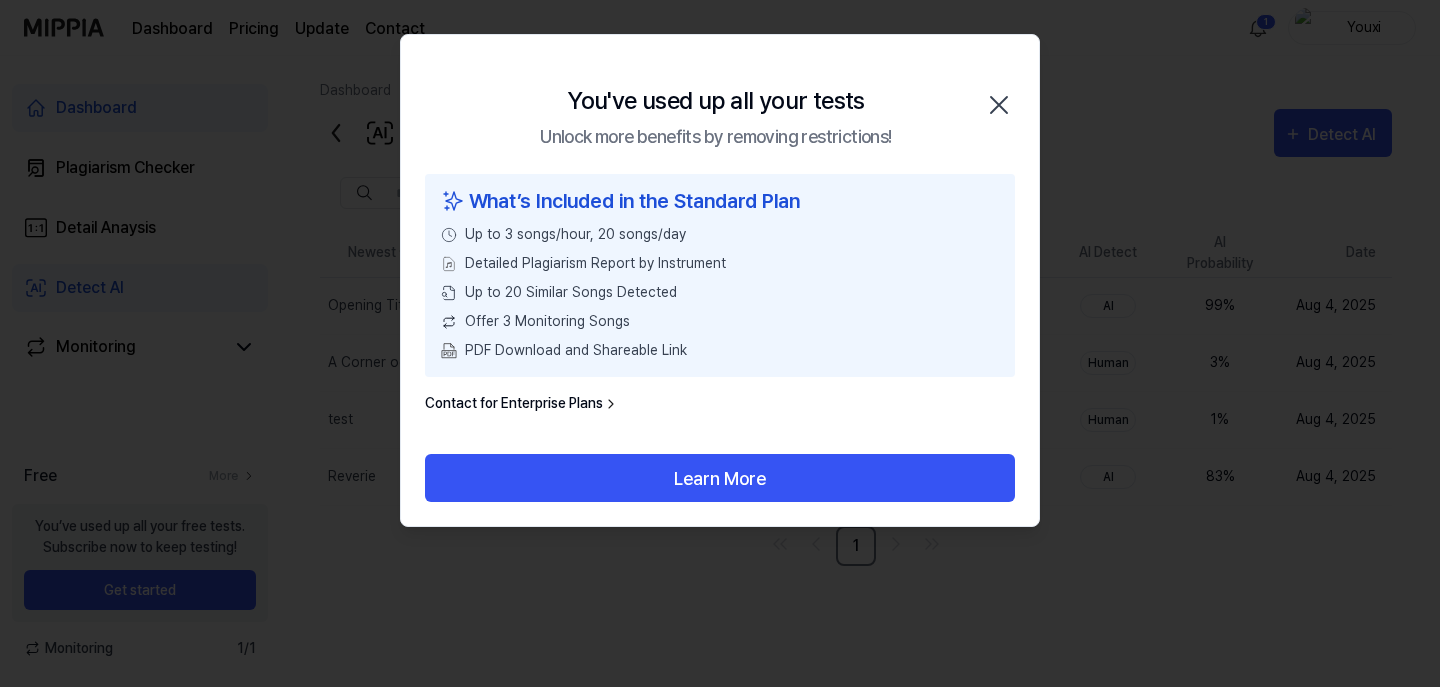 click 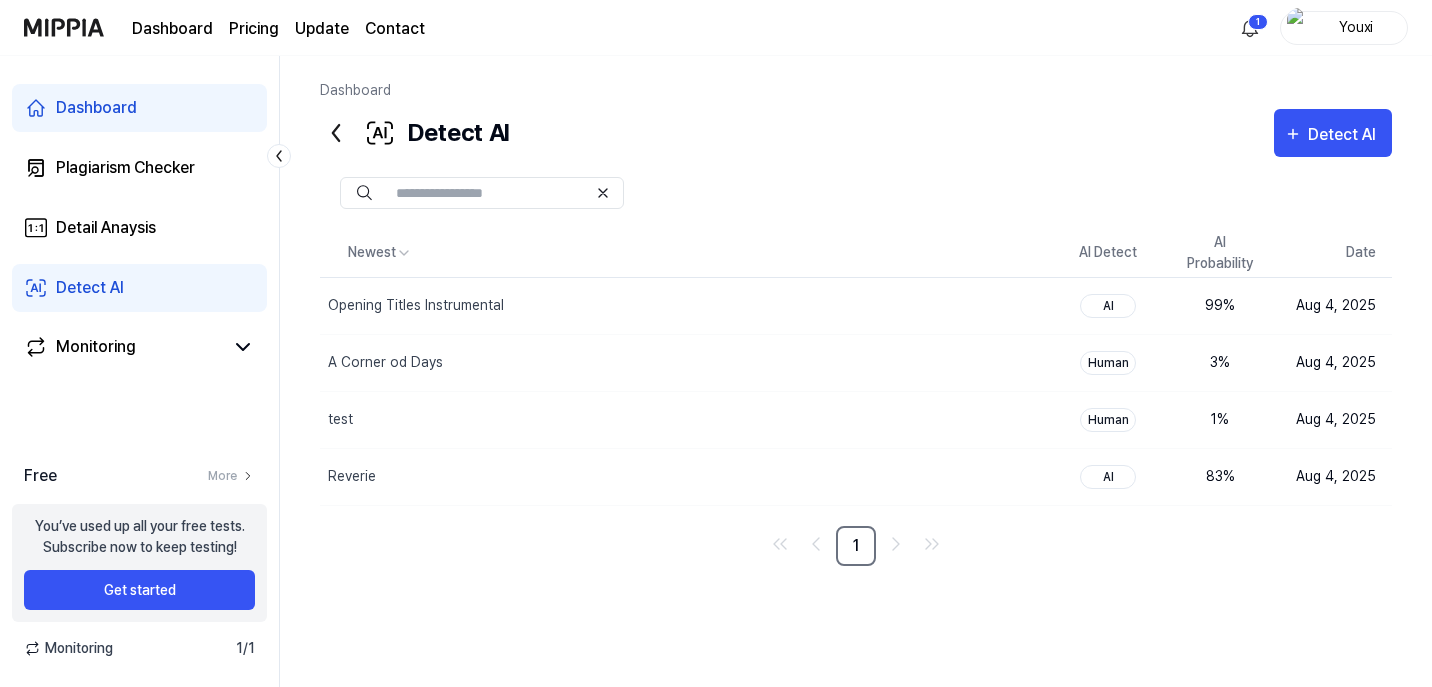 click on "Youxi" at bounding box center [1356, 27] 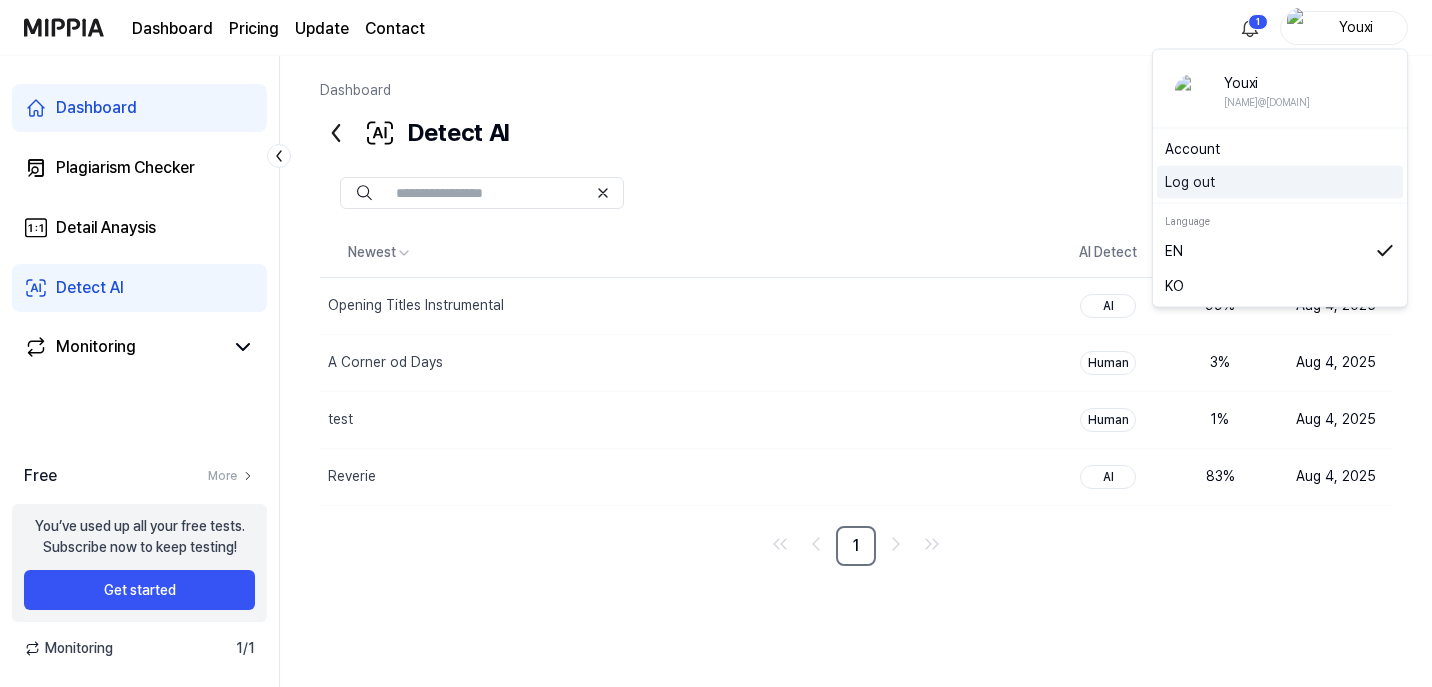 click on "Log out" at bounding box center [1280, 182] 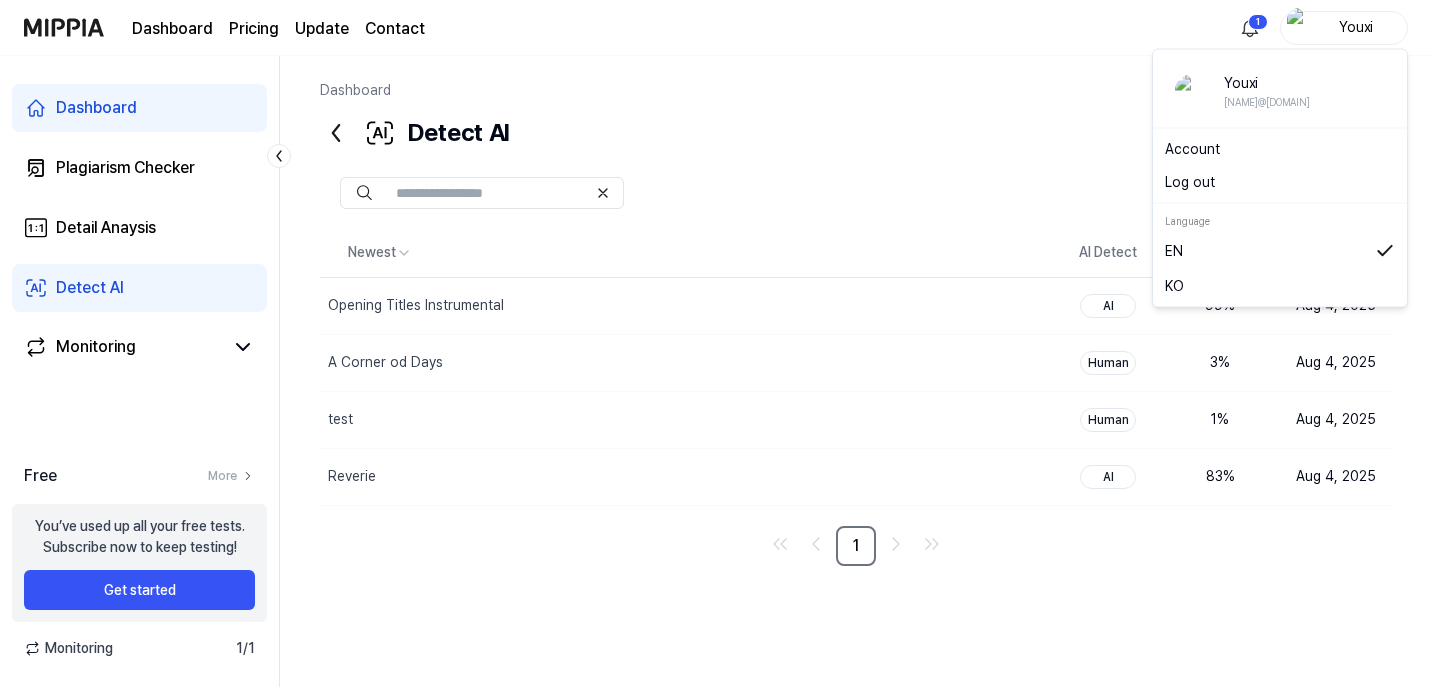 click on "Youxi" at bounding box center [1356, 27] 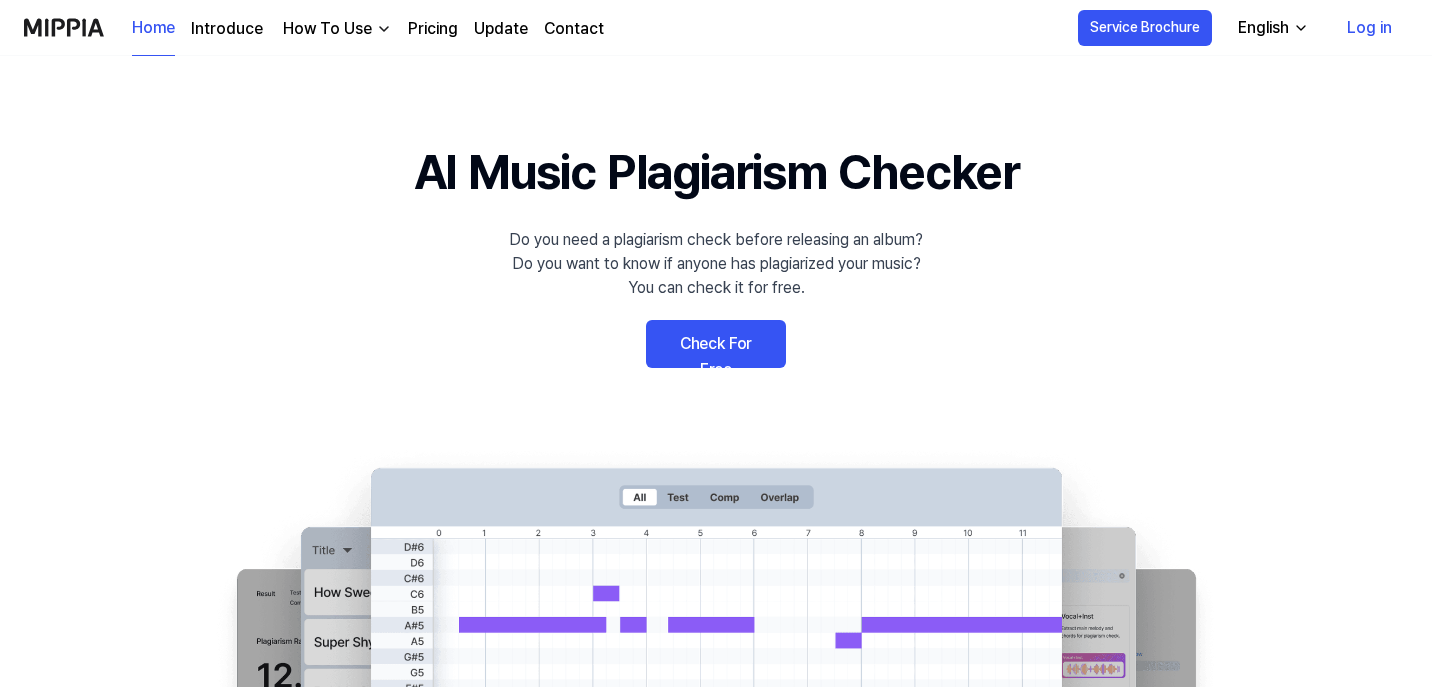 scroll, scrollTop: 0, scrollLeft: 0, axis: both 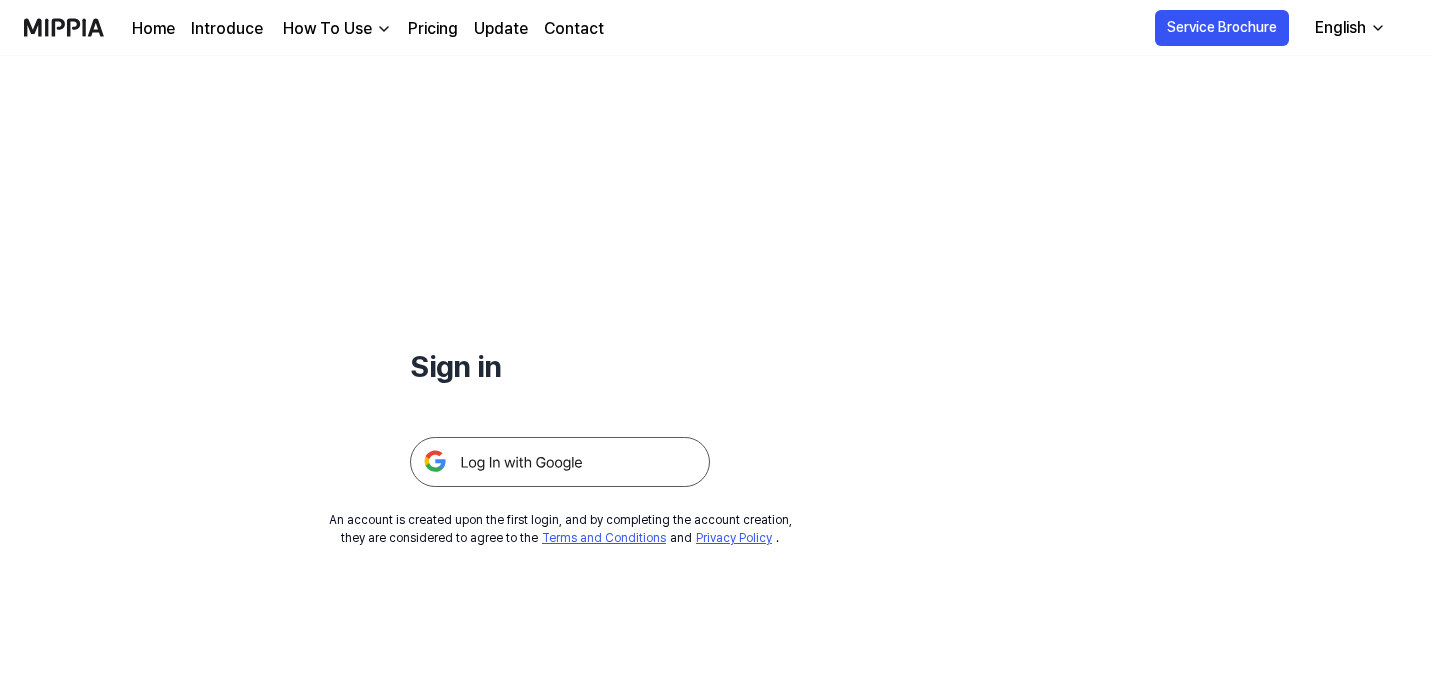 click at bounding box center (560, 462) 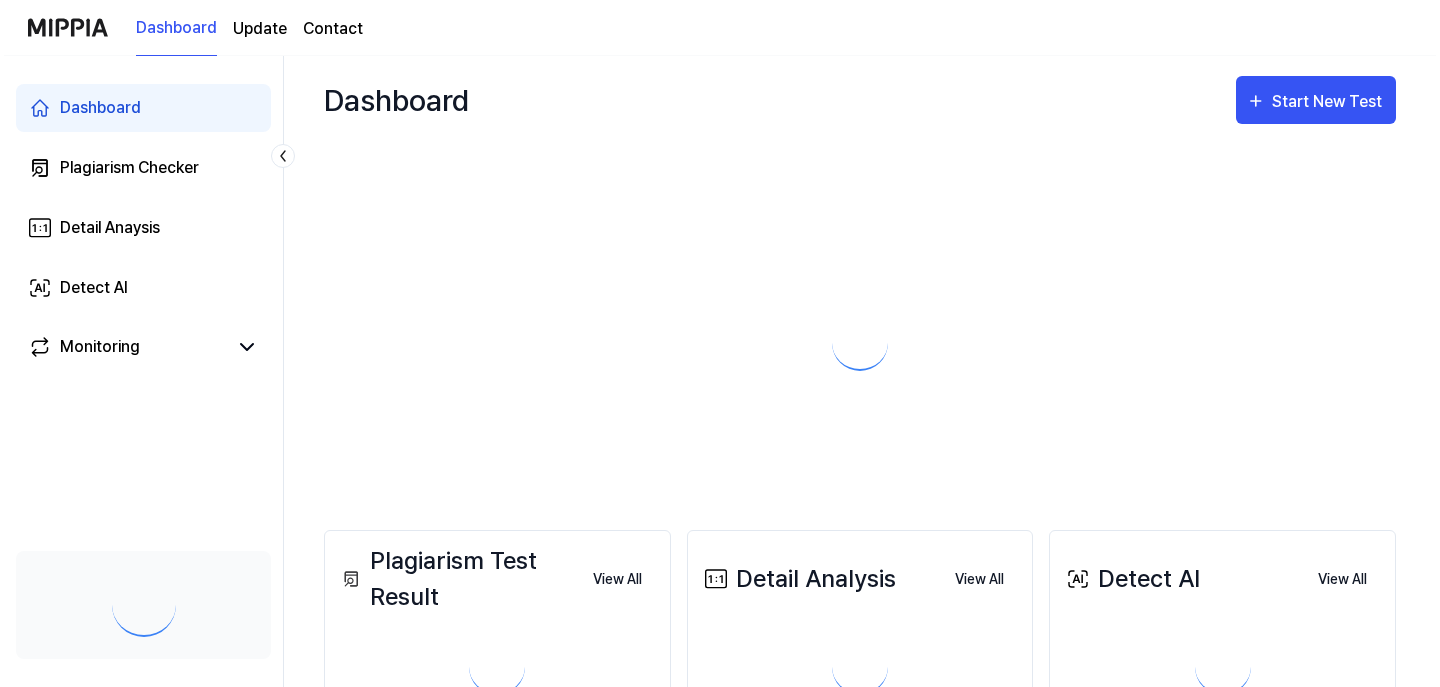 scroll, scrollTop: 0, scrollLeft: 0, axis: both 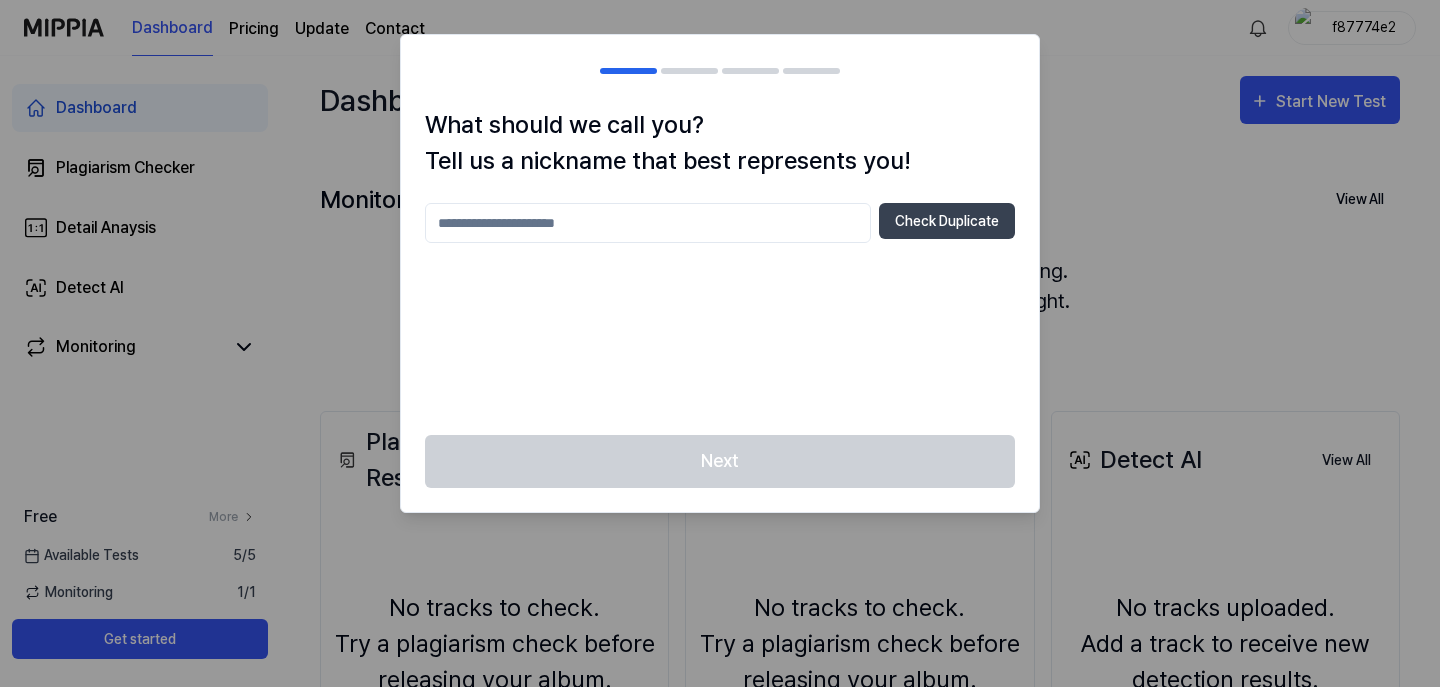 click at bounding box center (720, 343) 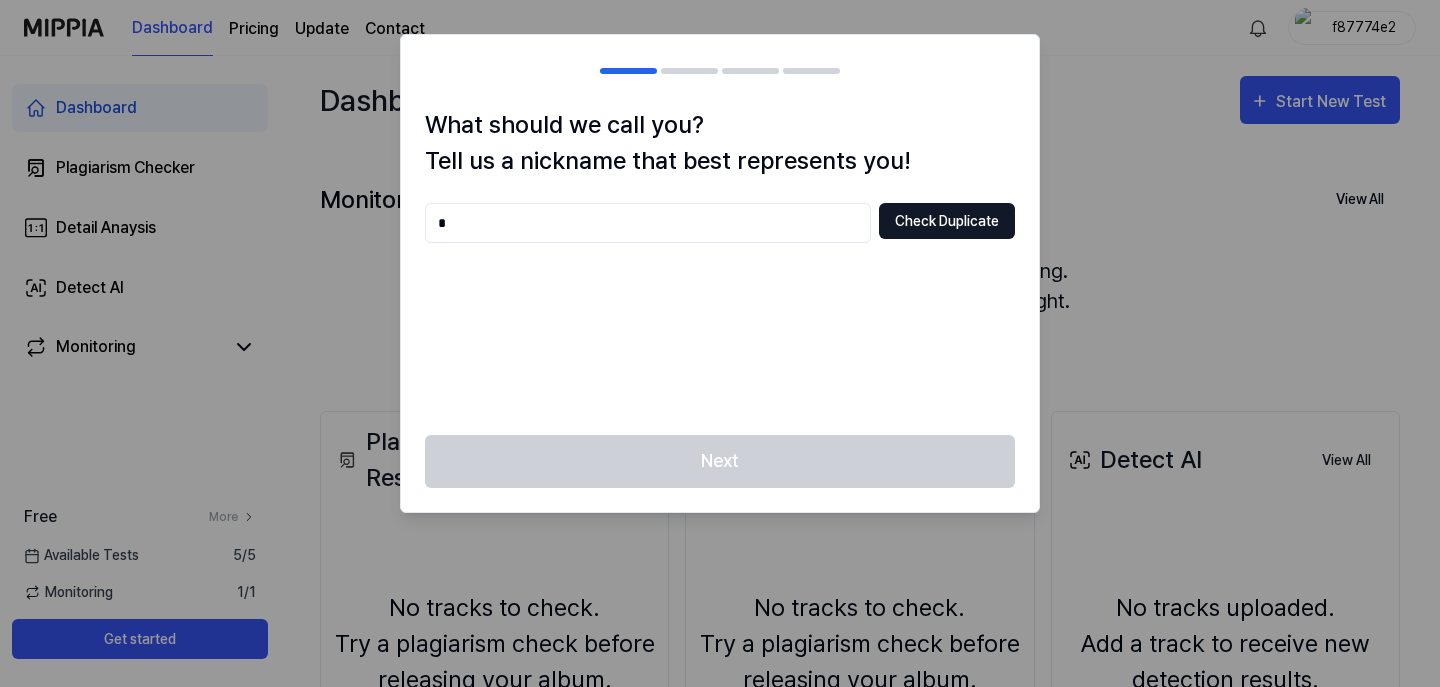 click on "Check Duplicate" at bounding box center [947, 221] 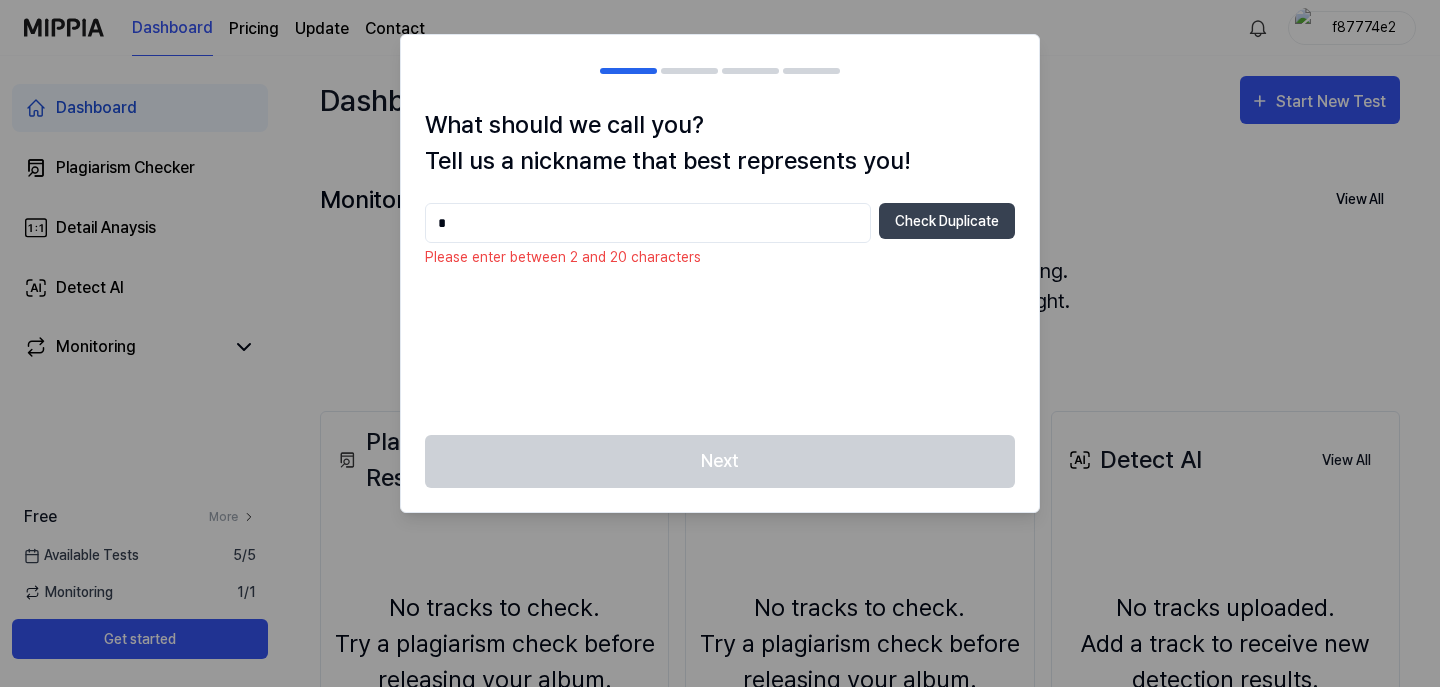 click on "*" at bounding box center [648, 223] 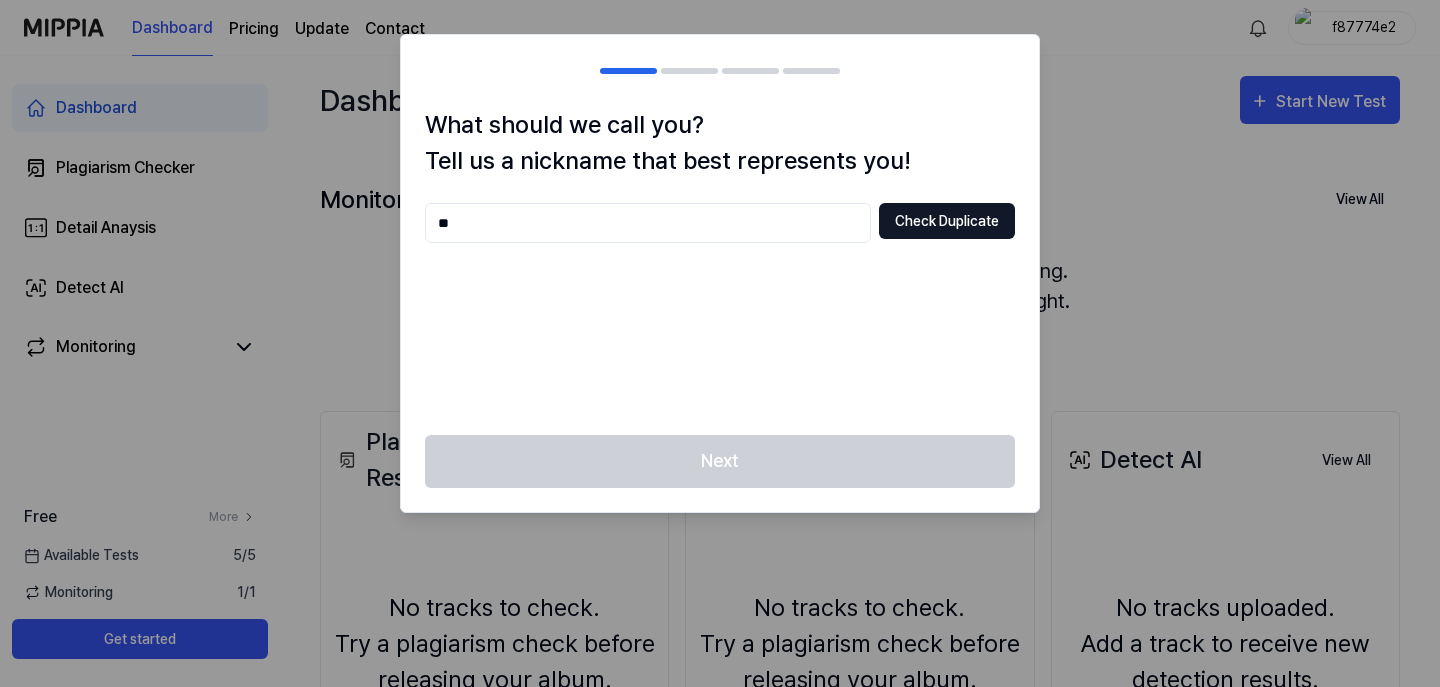 click on "Check Duplicate" at bounding box center [947, 221] 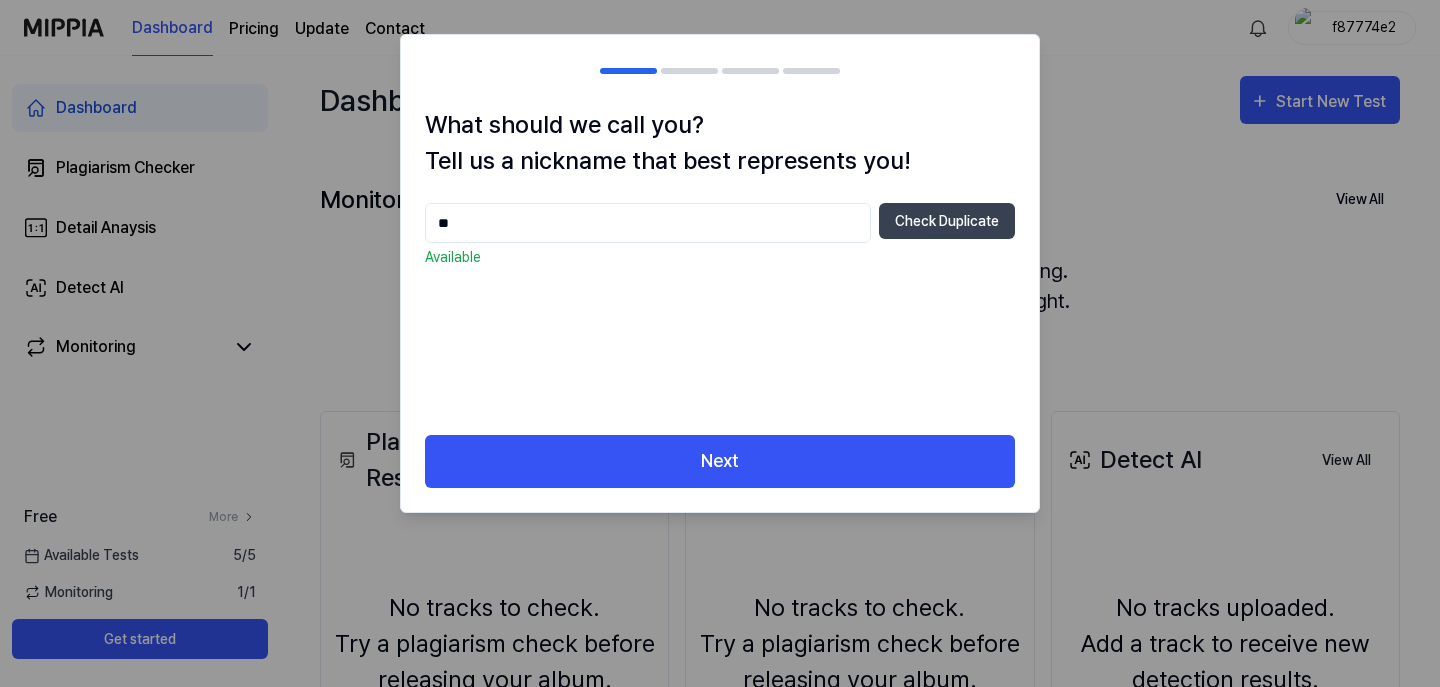 click on "**" at bounding box center [648, 223] 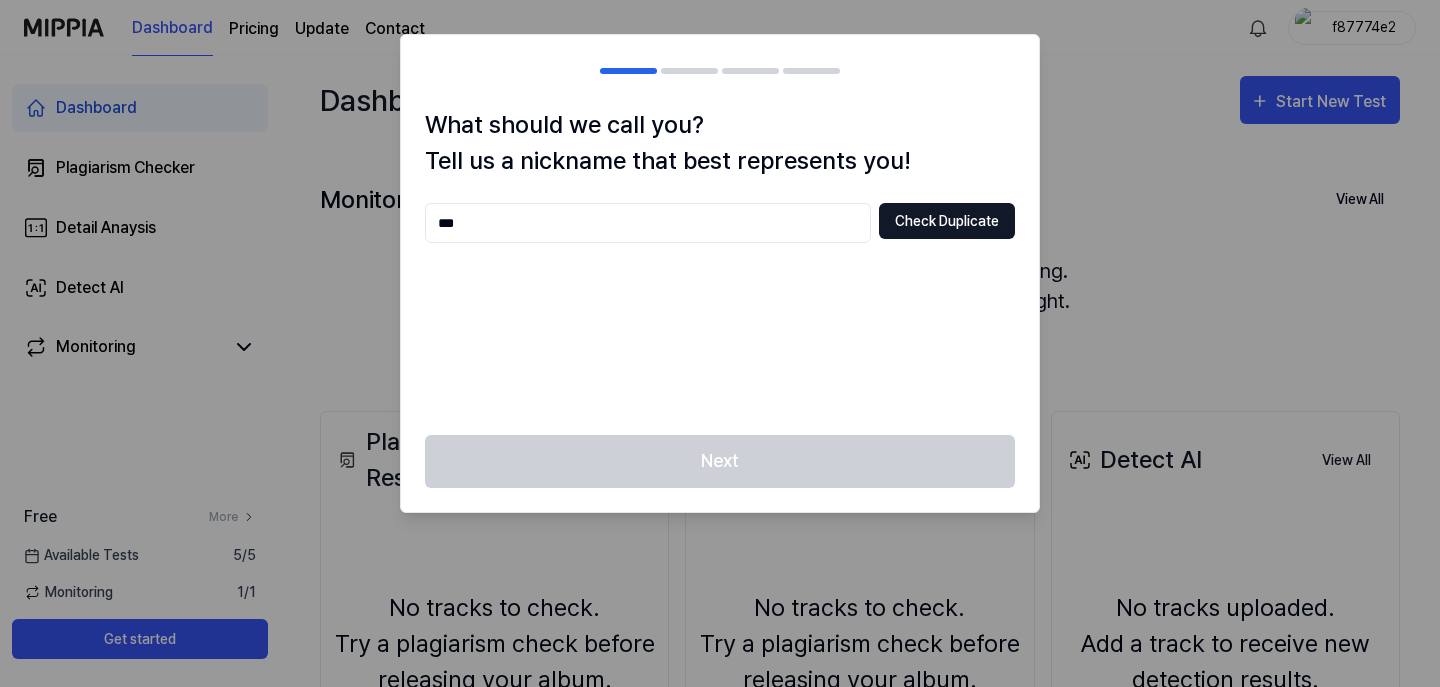 type on "***" 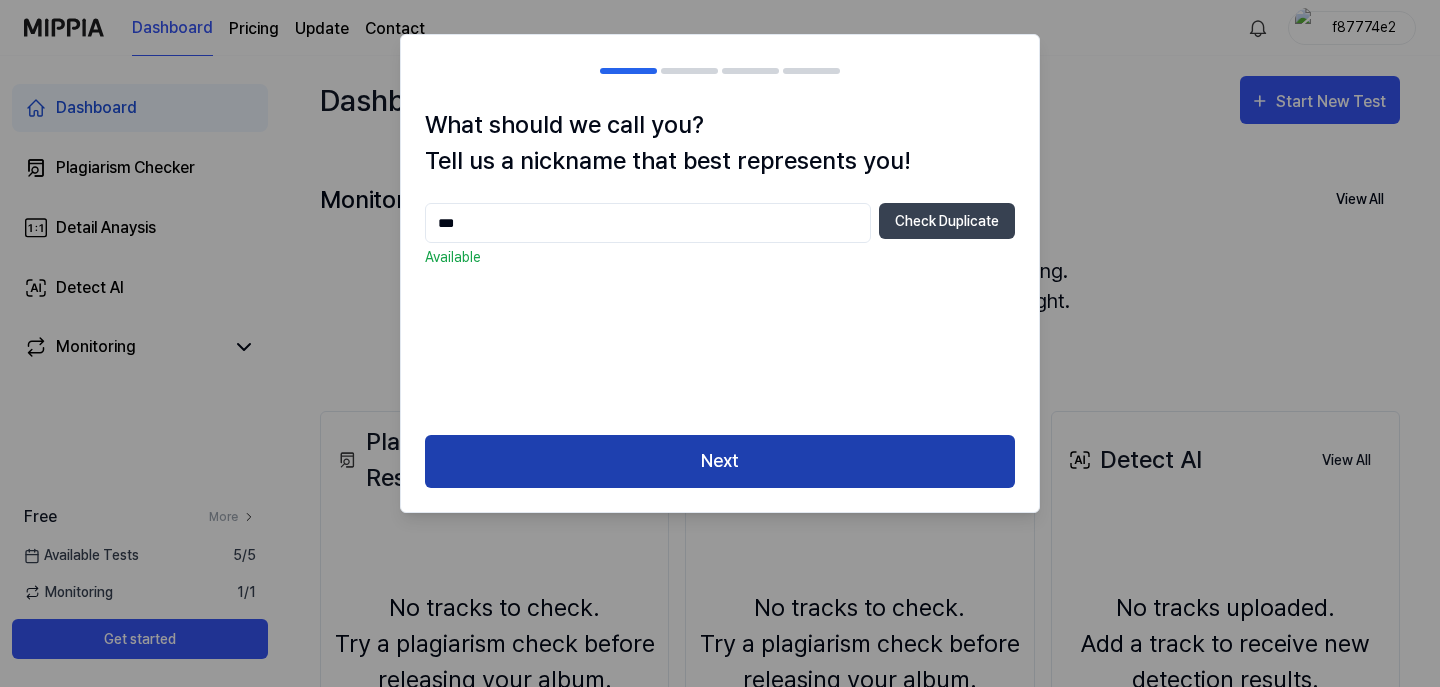 click on "Next" at bounding box center (720, 461) 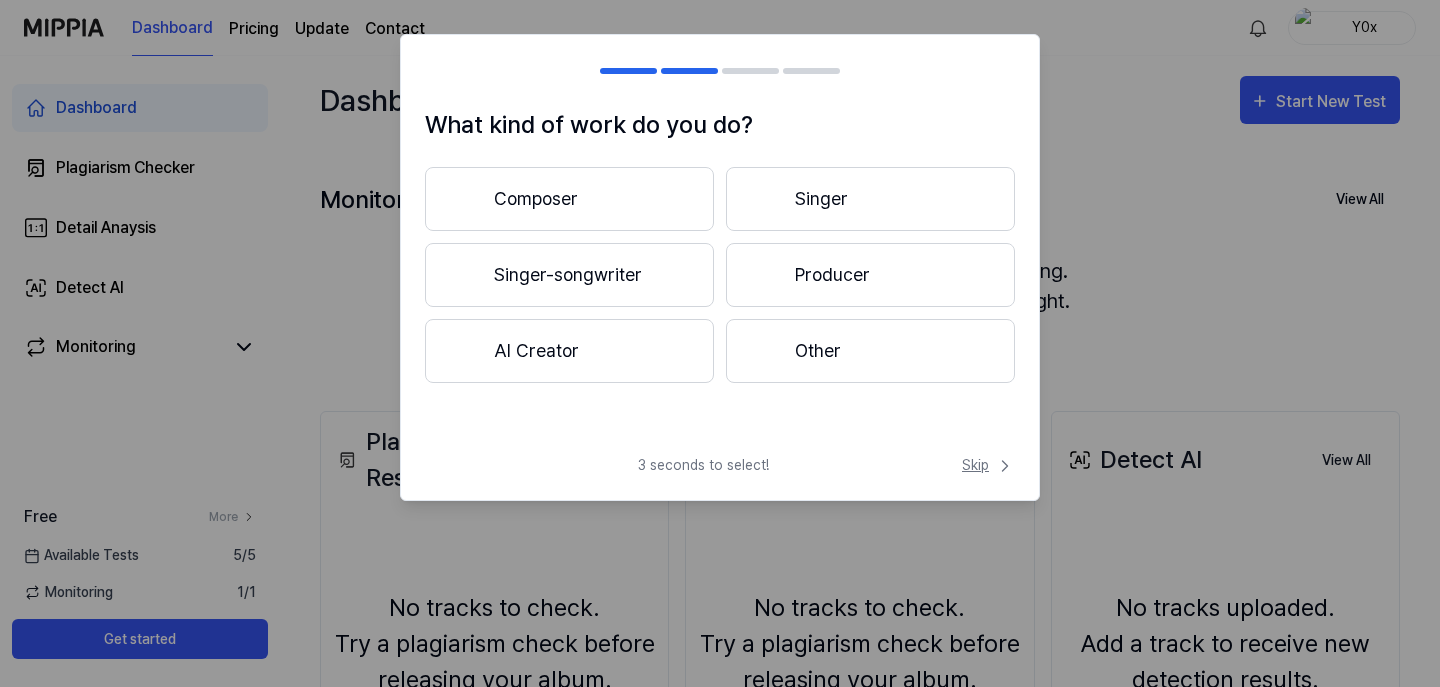 click on "Skip" at bounding box center [988, 465] 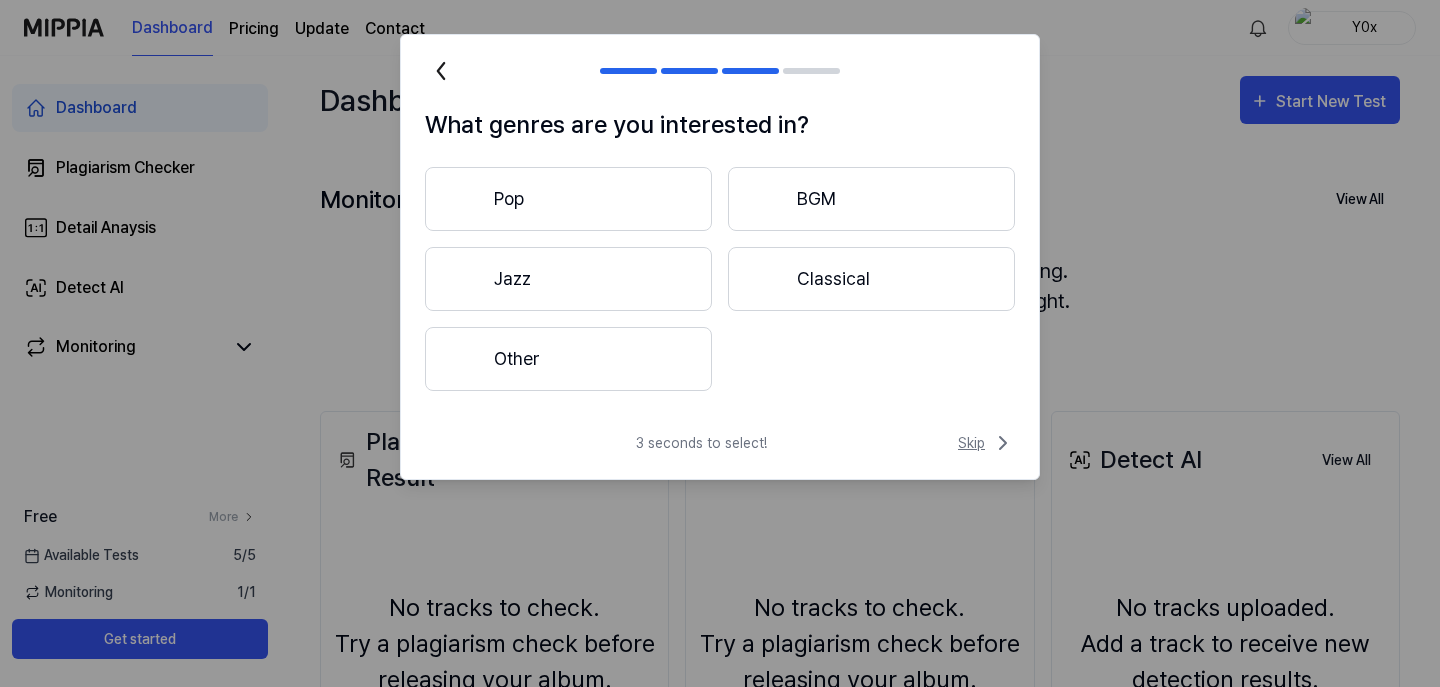 click on "Skip" at bounding box center (986, 443) 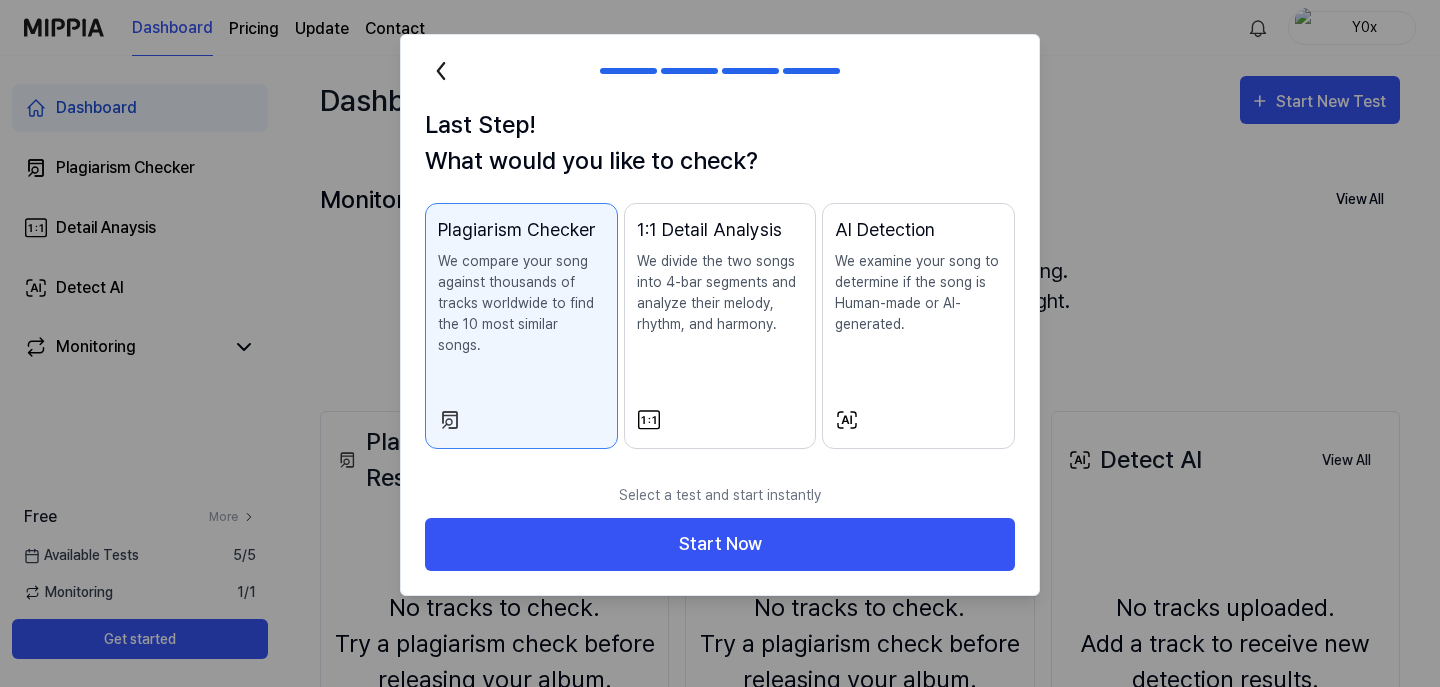 click on "We examine your song to determine if the song is Human-made or AI-generated." at bounding box center (918, 293) 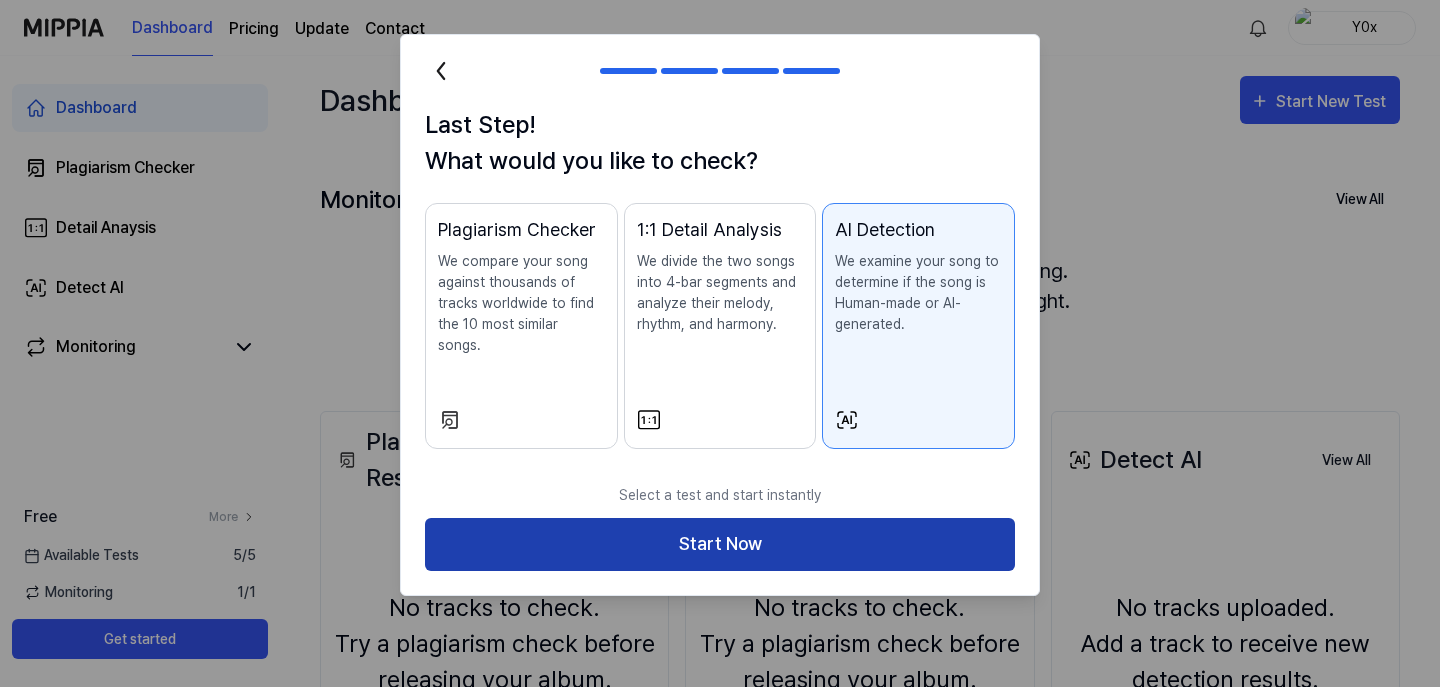 click on "Start Now" at bounding box center (720, 544) 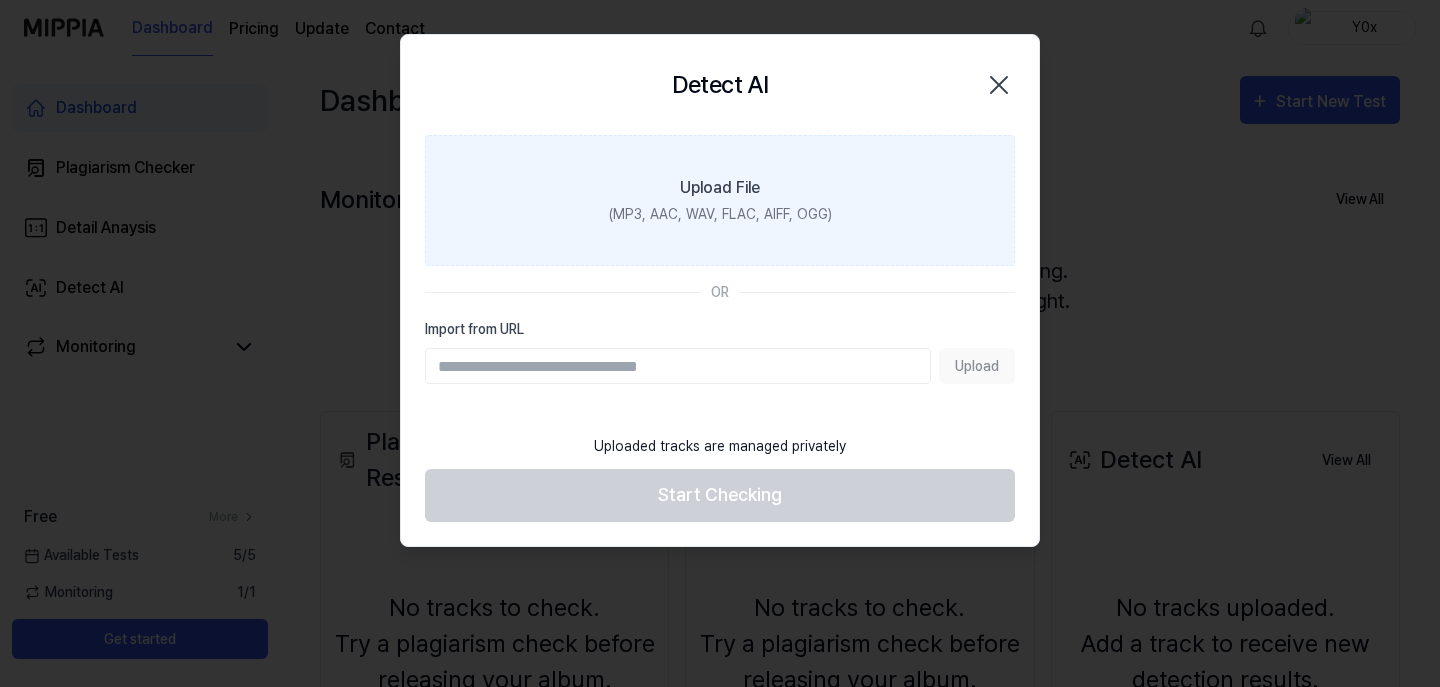 click on "Upload File (MP3, AAC, WAV, FLAC, AIFF, OGG)" at bounding box center [720, 200] 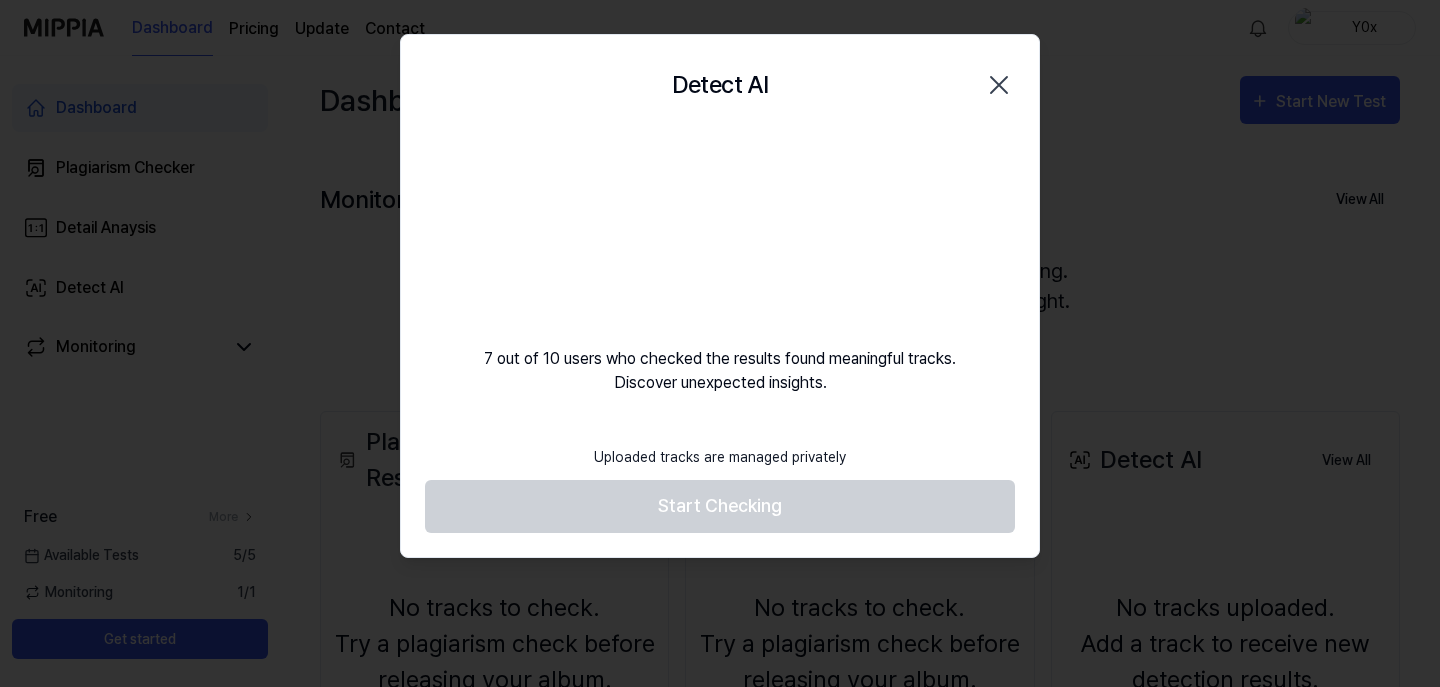 click on "Uploaded tracks are managed privately Start Checking" at bounding box center [720, 484] 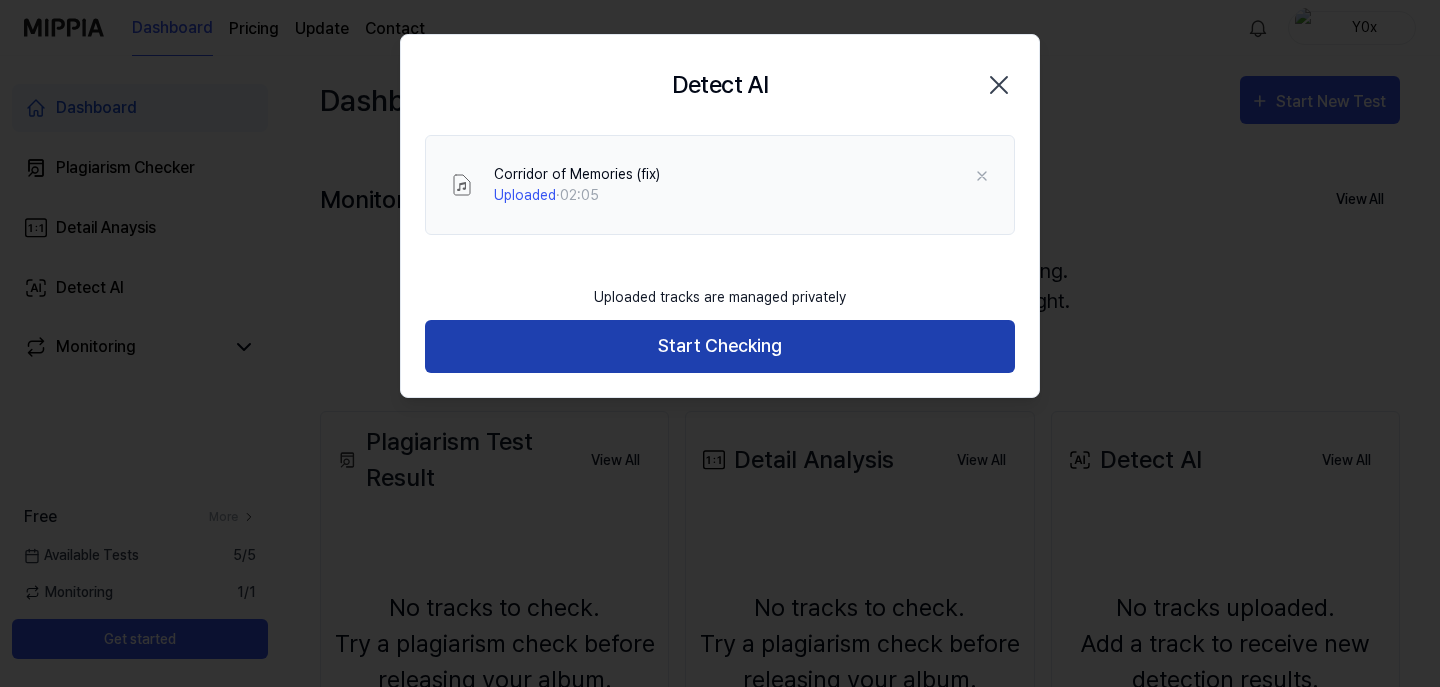 click on "Start Checking" at bounding box center (720, 346) 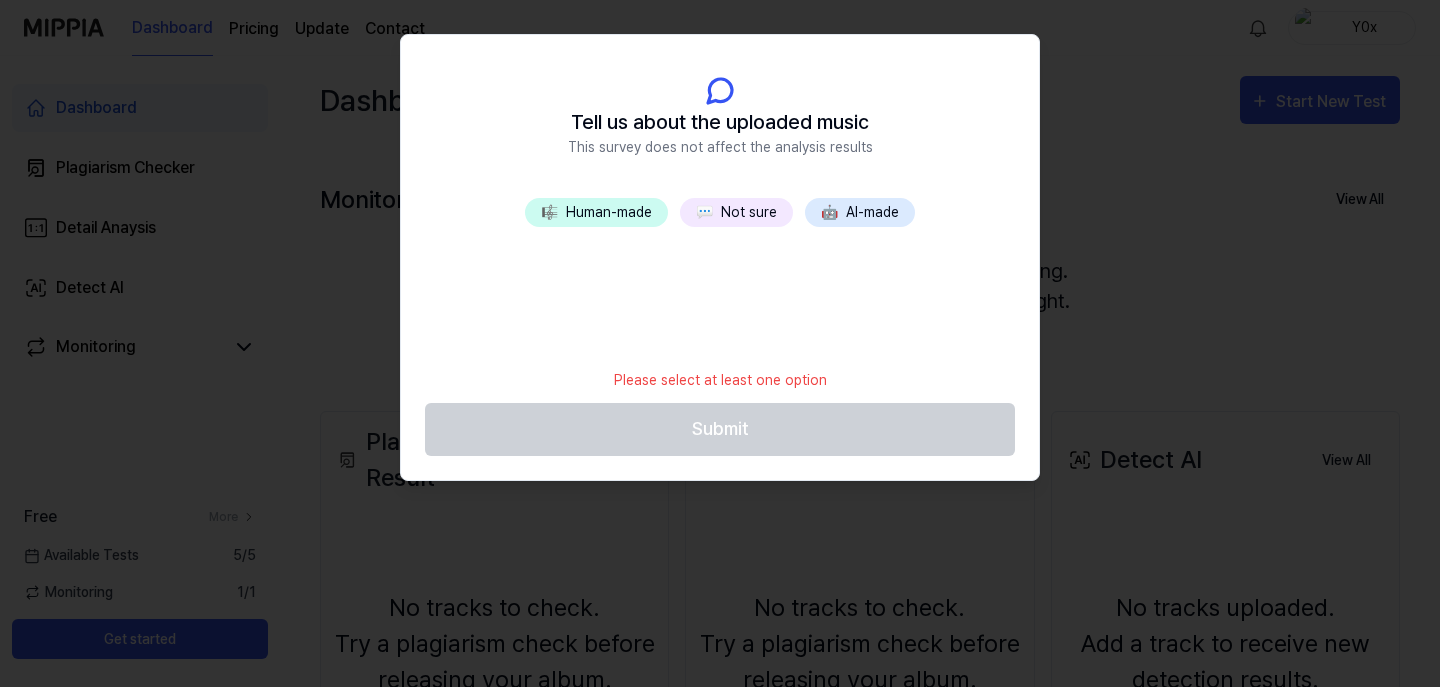 click on "💬 Not sure" at bounding box center [736, 212] 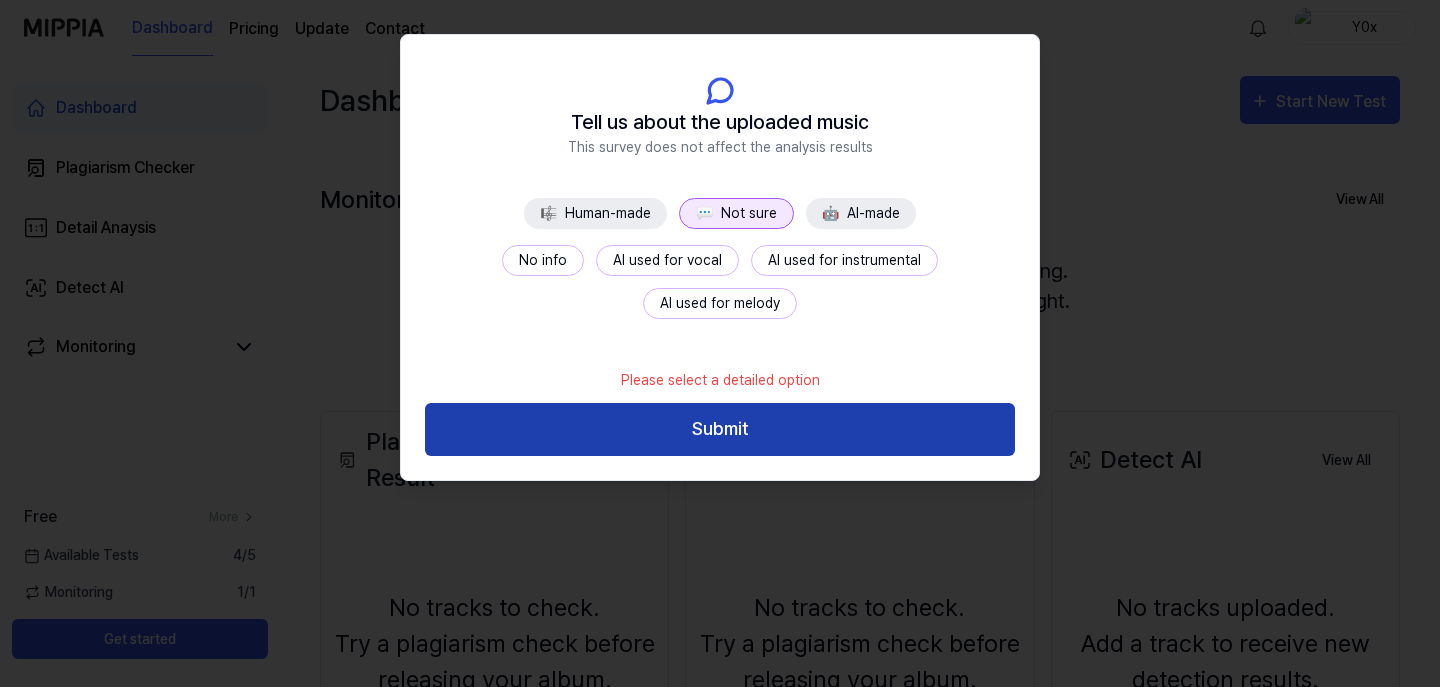 click on "Submit" at bounding box center (720, 429) 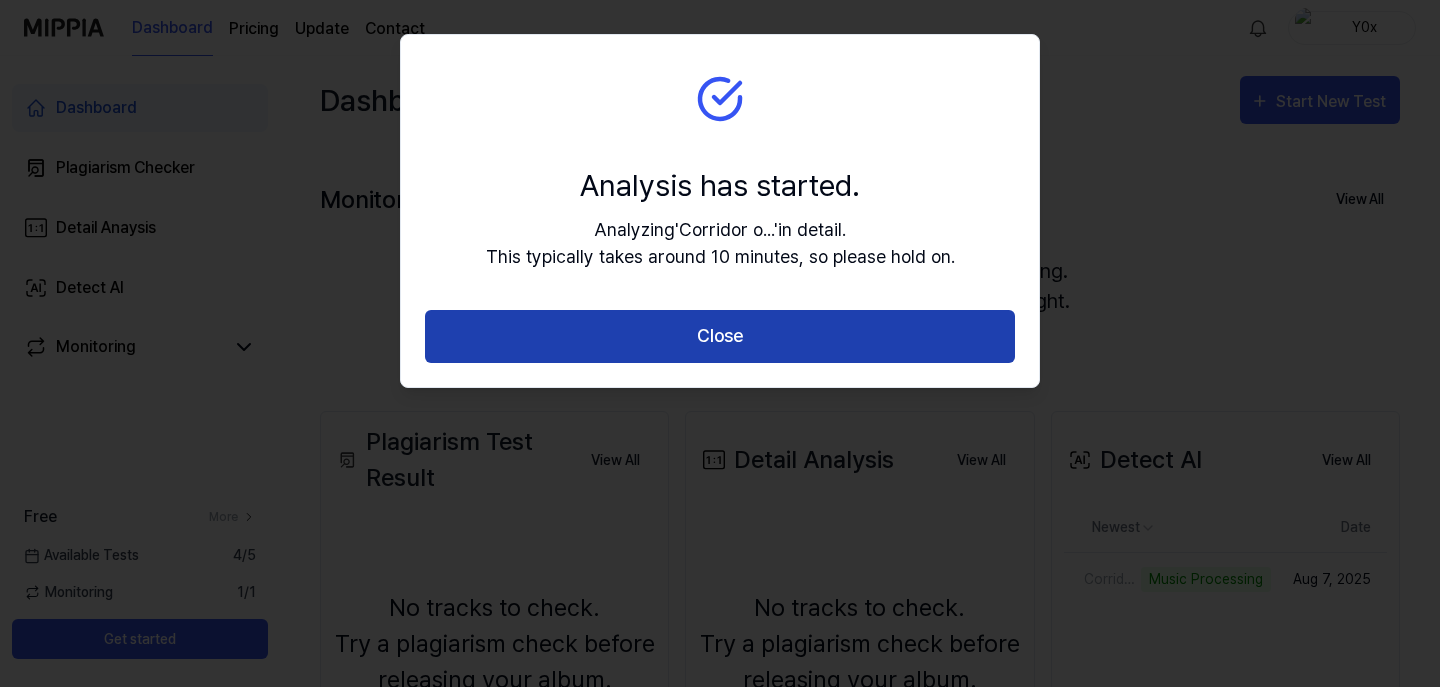 click on "Close" at bounding box center [720, 336] 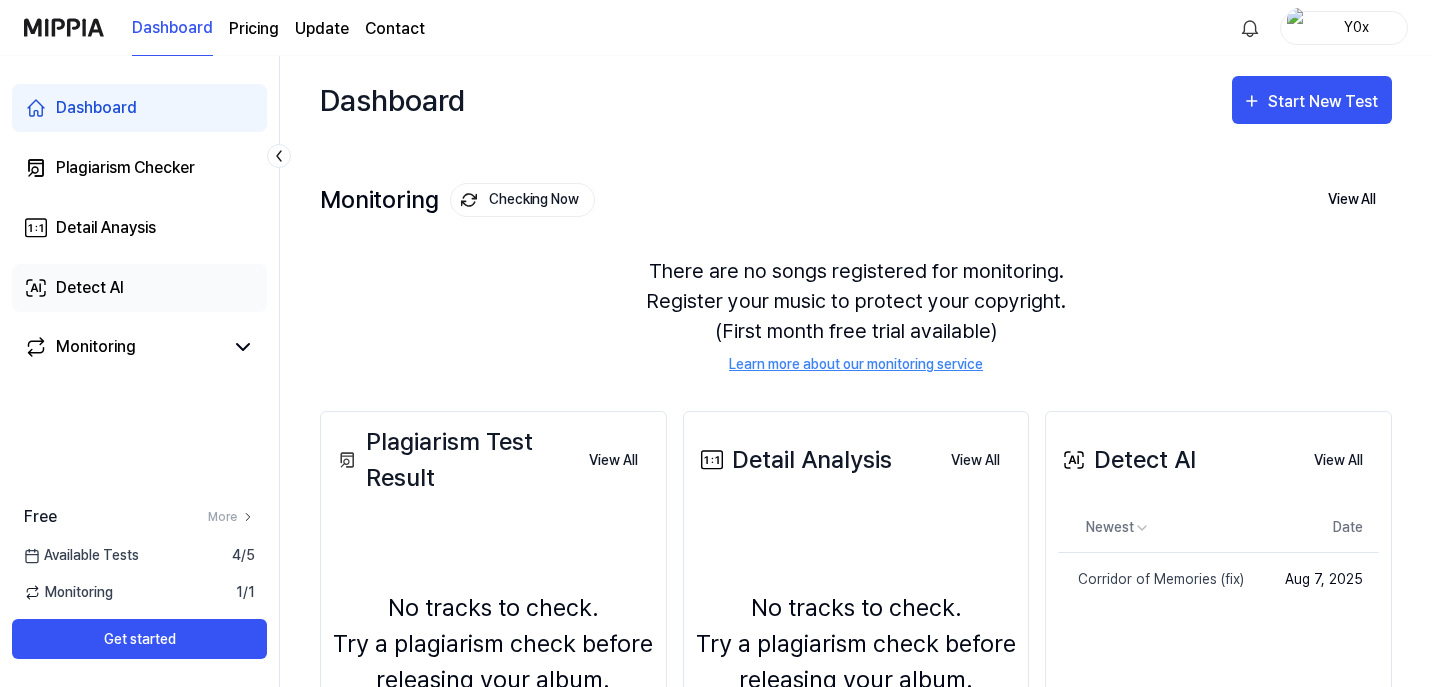 click on "Detect AI" at bounding box center (139, 288) 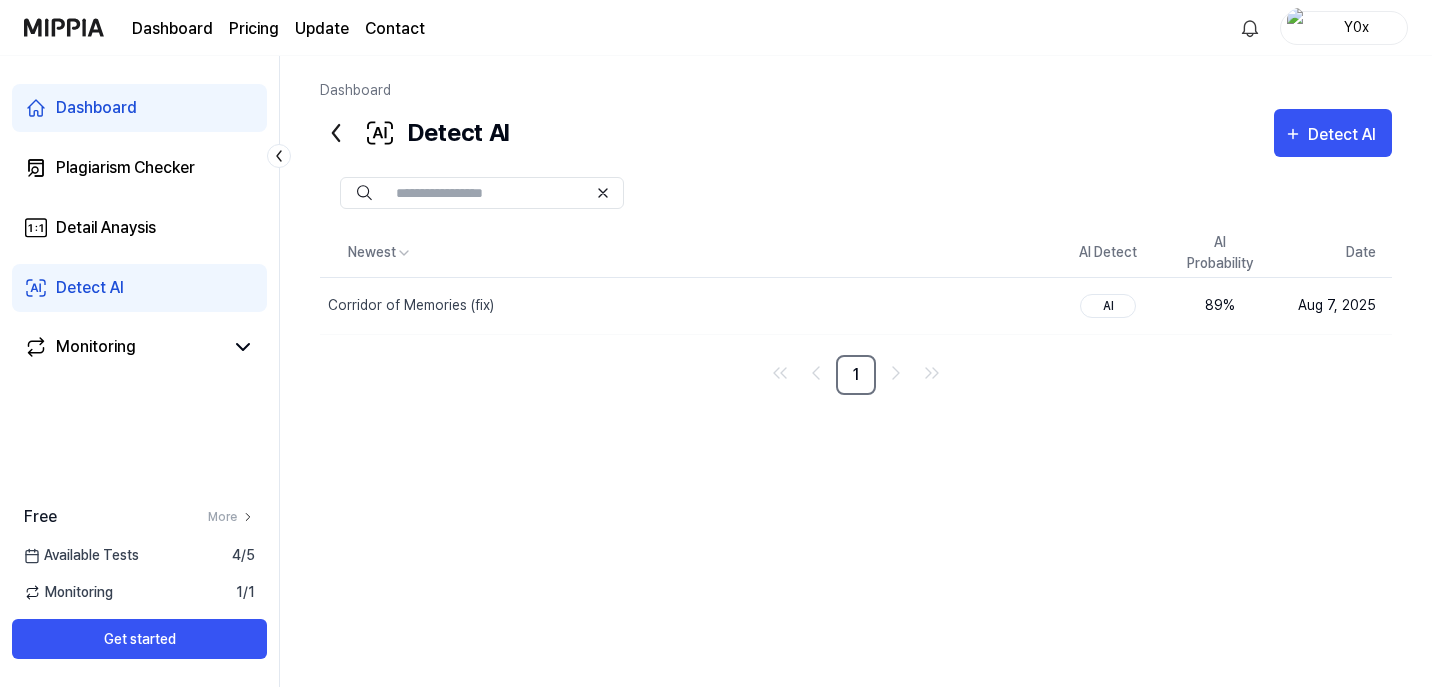 click on "Newest AI Detect AI Probability Date Corridor of Memories (fix) Delete AI 89 % Aug 7, 2025 1" at bounding box center (856, 452) 